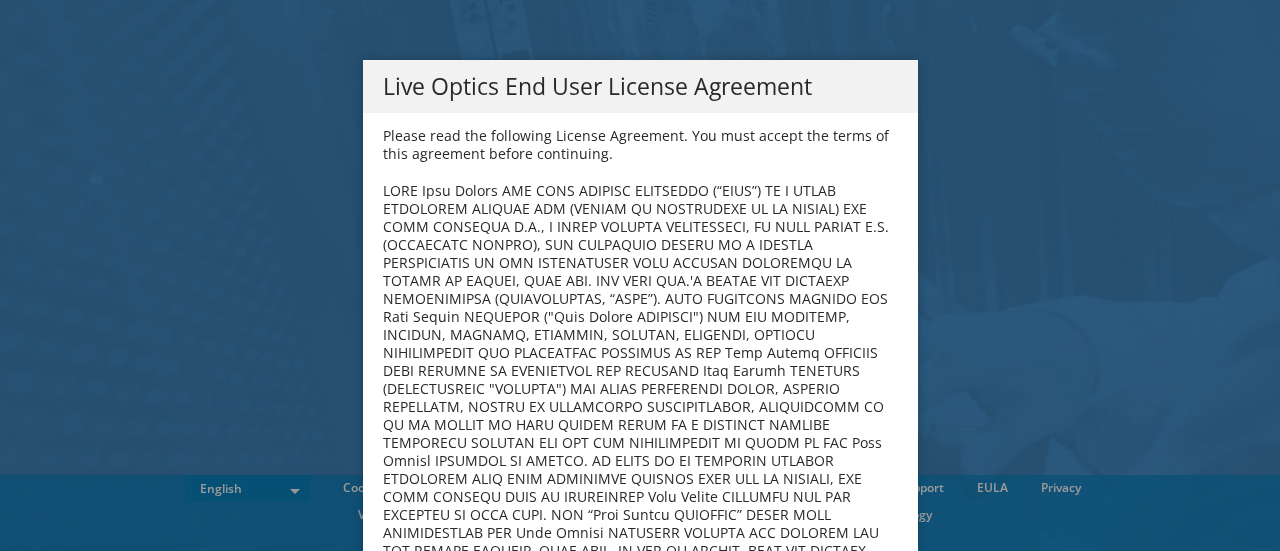 scroll, scrollTop: 0, scrollLeft: 0, axis: both 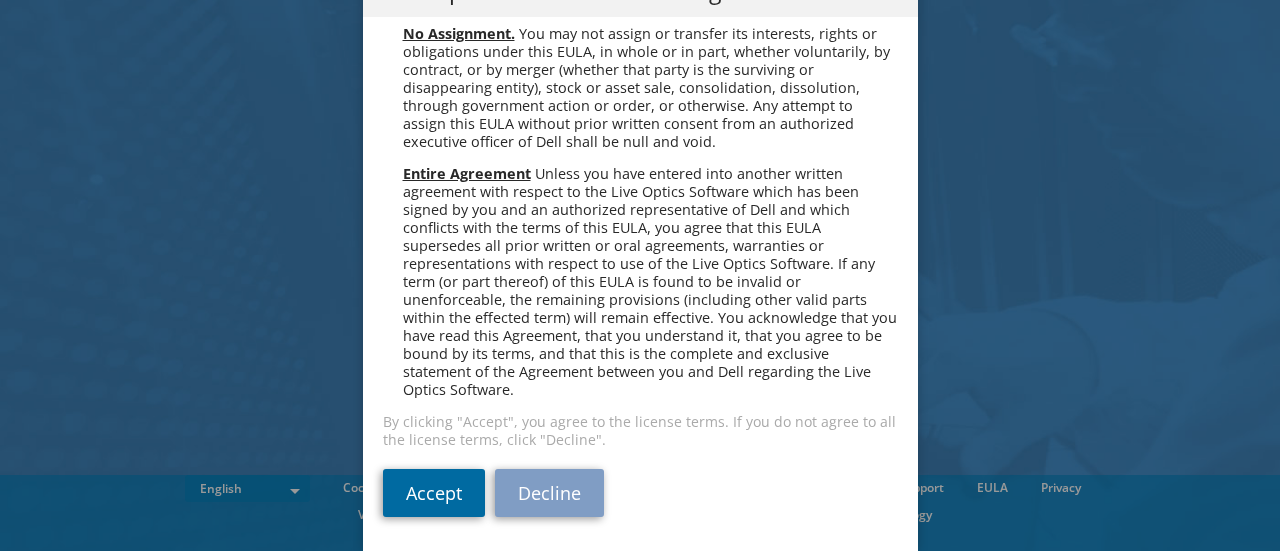 click on "Accept" at bounding box center (434, 493) 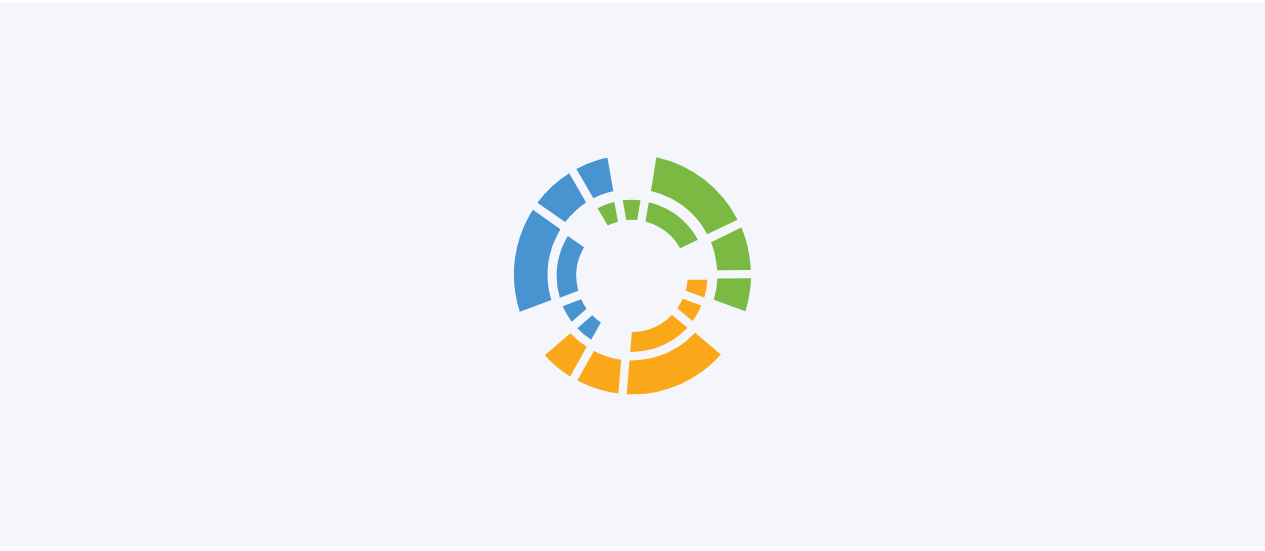 scroll, scrollTop: 0, scrollLeft: 0, axis: both 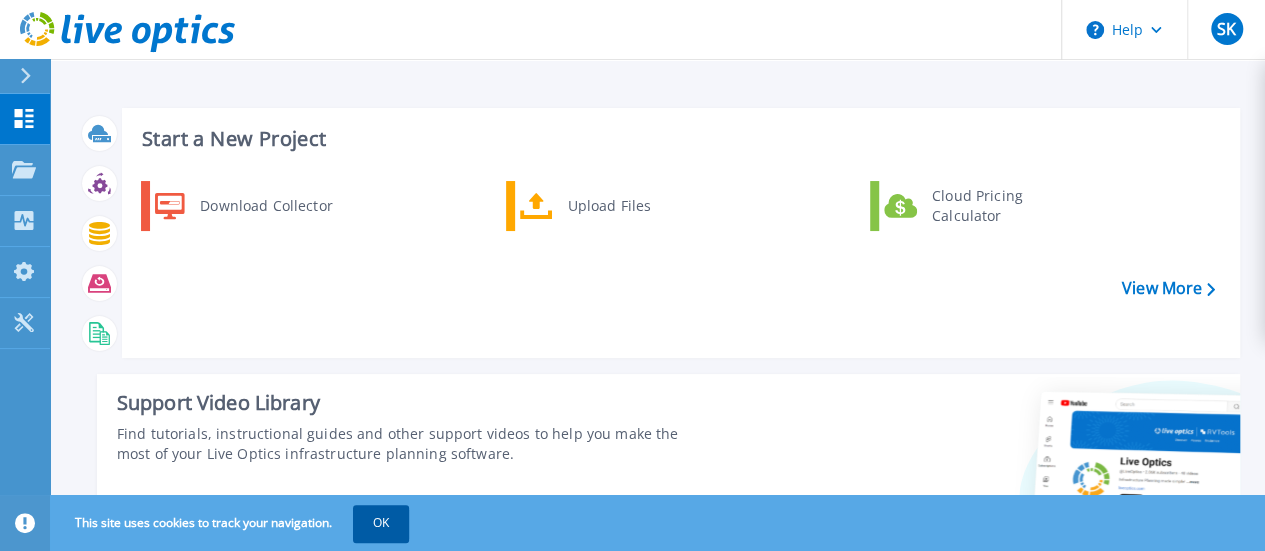 click on "OK" at bounding box center (381, 523) 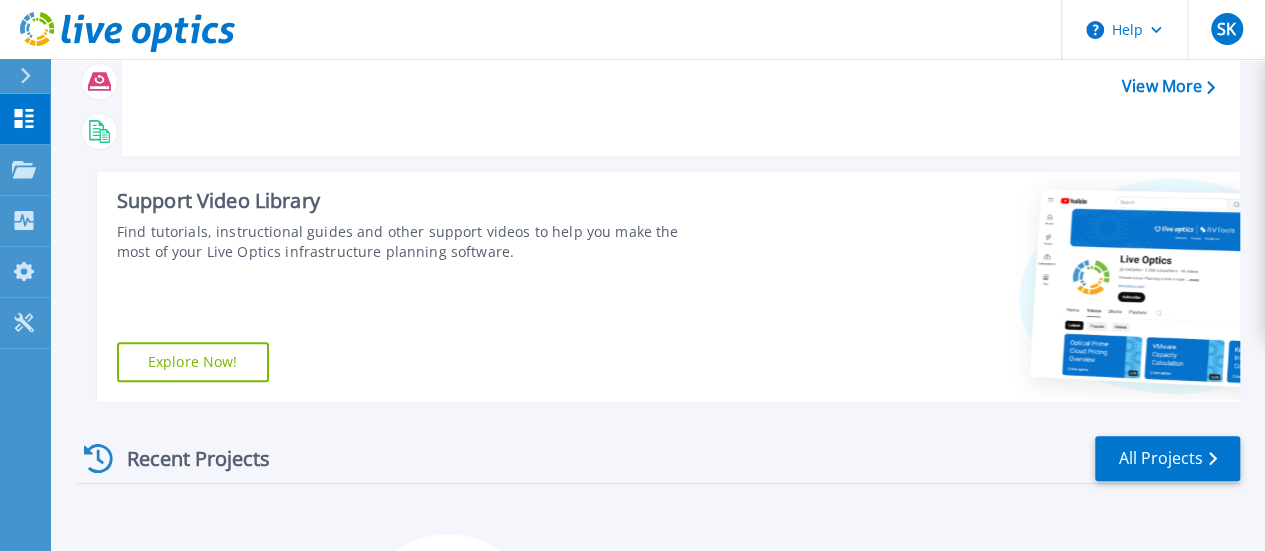 scroll, scrollTop: 144, scrollLeft: 0, axis: vertical 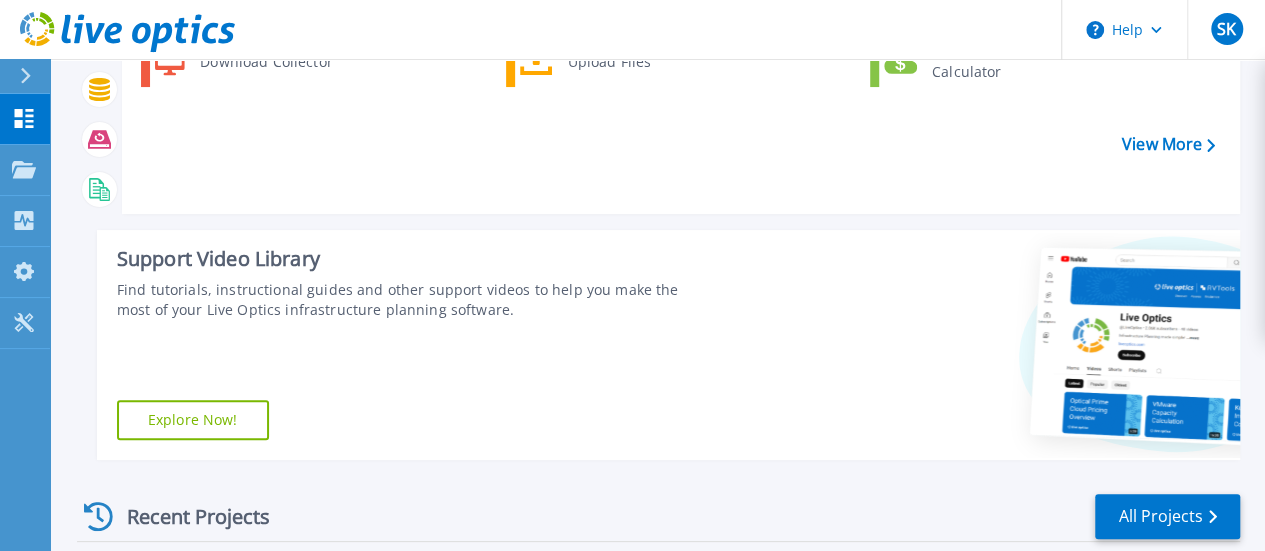 click on "Explore Now!" at bounding box center (193, 420) 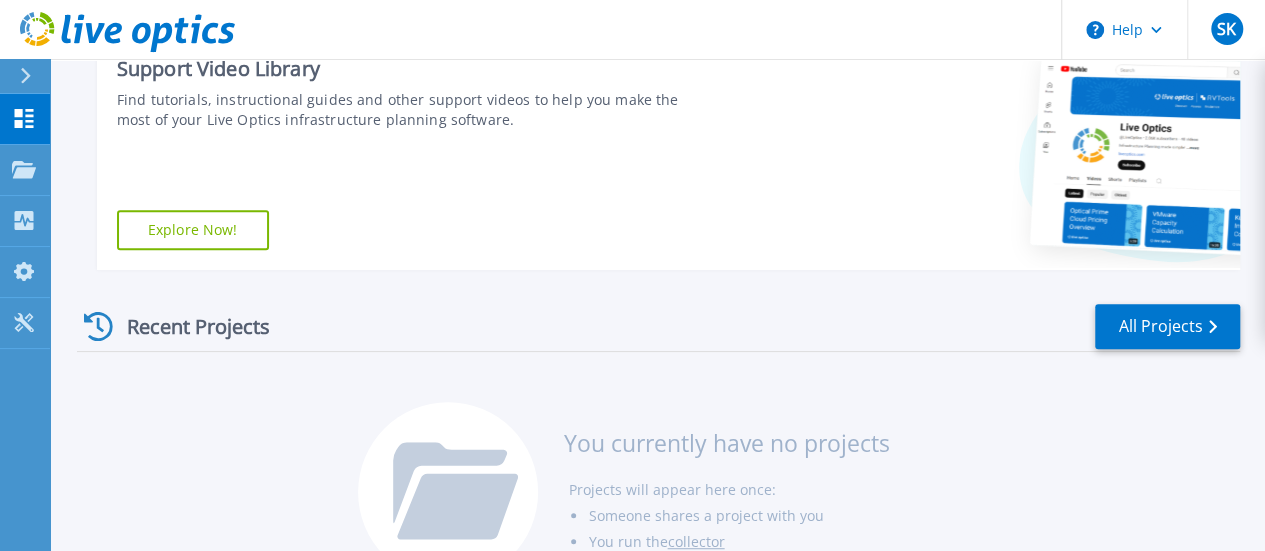 scroll, scrollTop: 244, scrollLeft: 0, axis: vertical 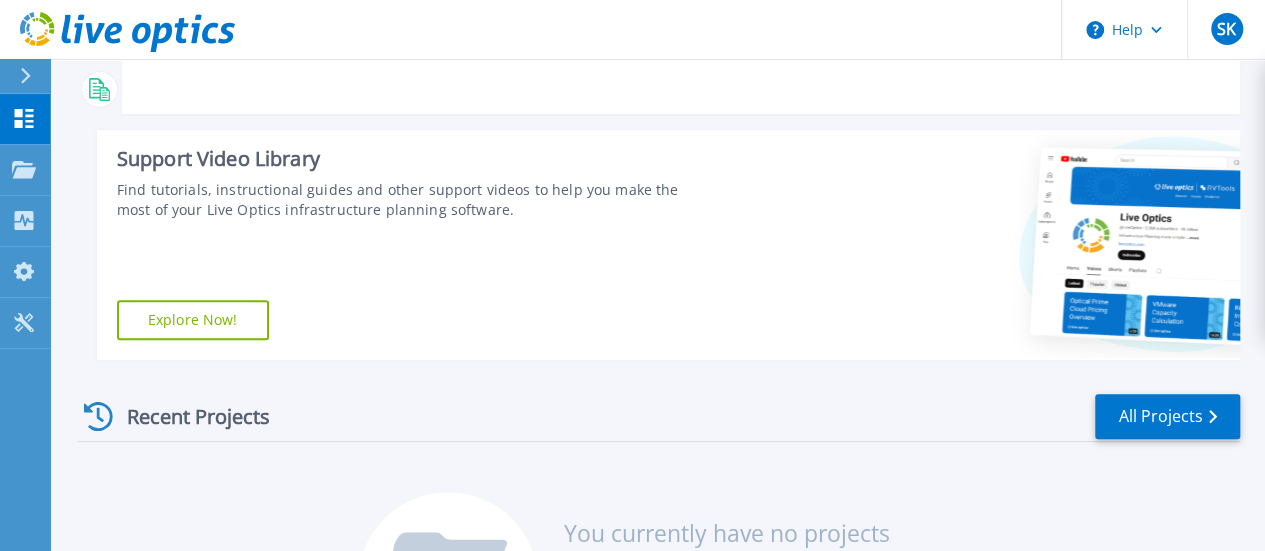 click at bounding box center (34, 76) 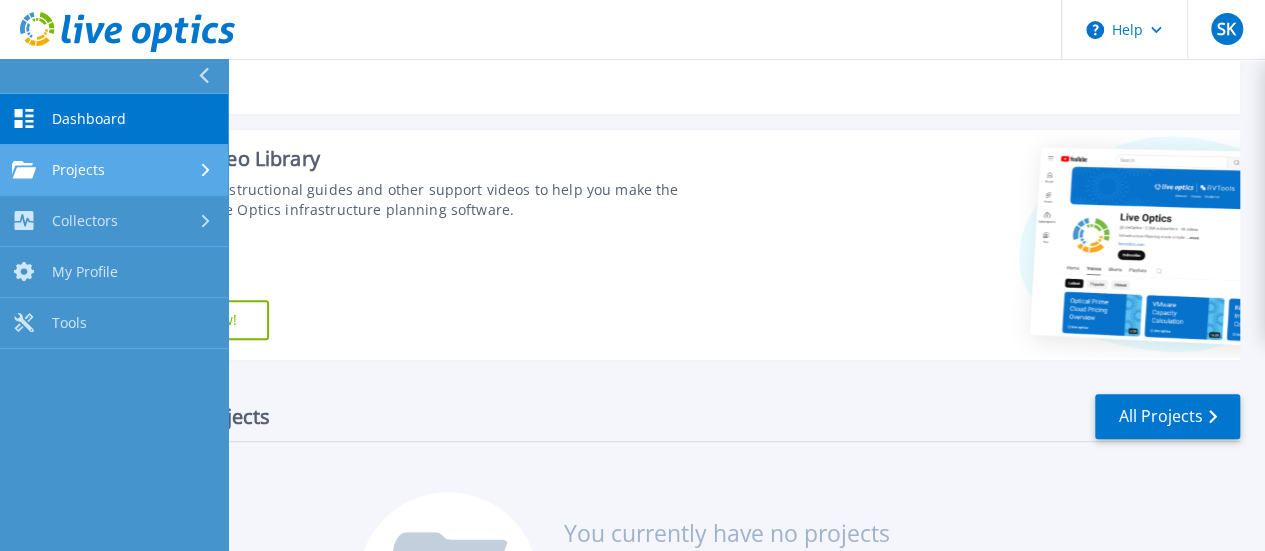 click on "Projects Projects" at bounding box center [114, 170] 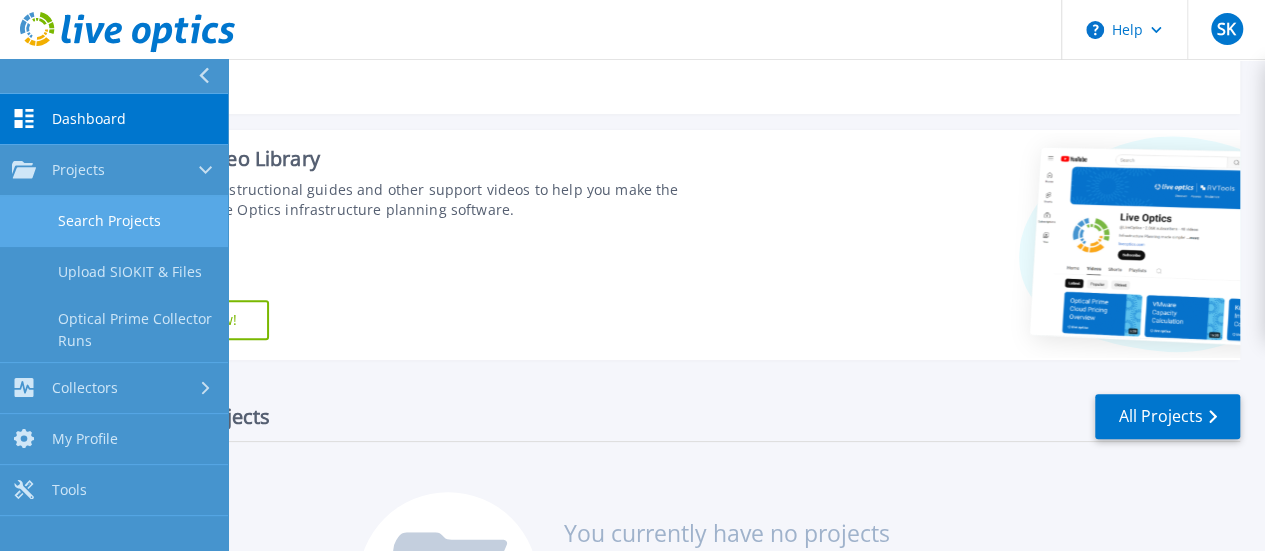 click on "Search Projects" at bounding box center [114, 221] 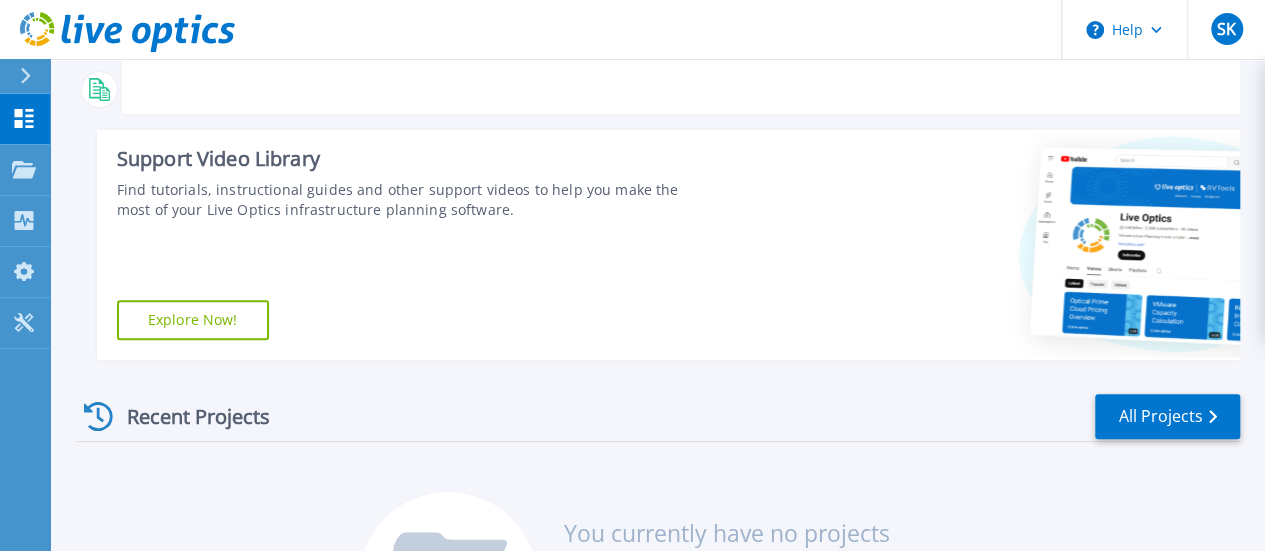 click on "Support Video Library Find tutorials, instructional guides and other support videos to help you make the most of your Live Optics infrastructure planning software. Explore Now!" at bounding box center [404, 245] 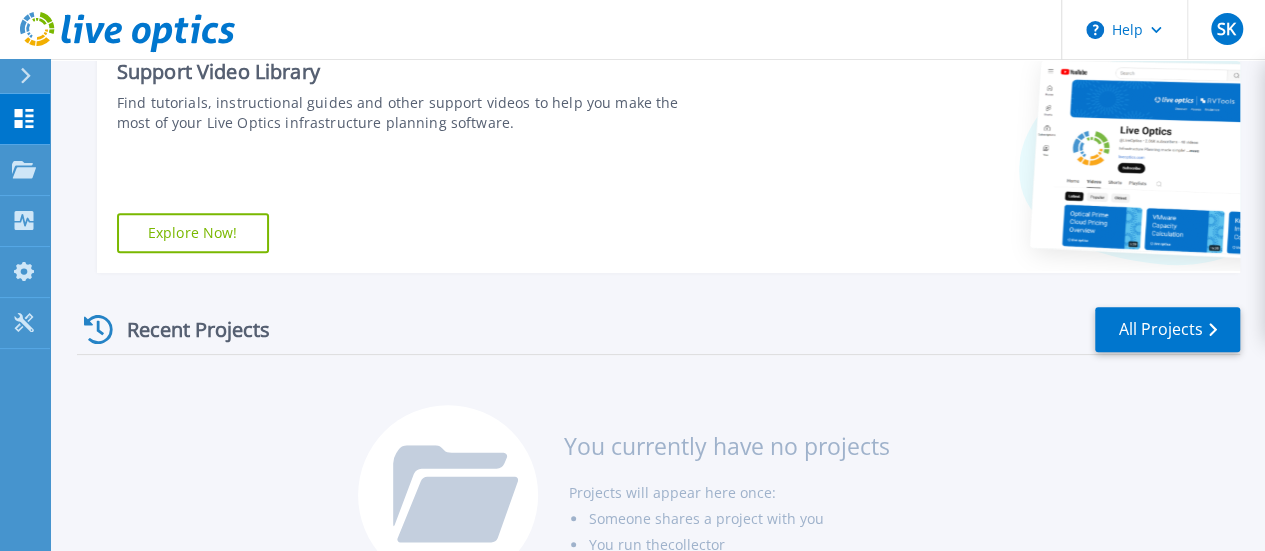 scroll, scrollTop: 344, scrollLeft: 0, axis: vertical 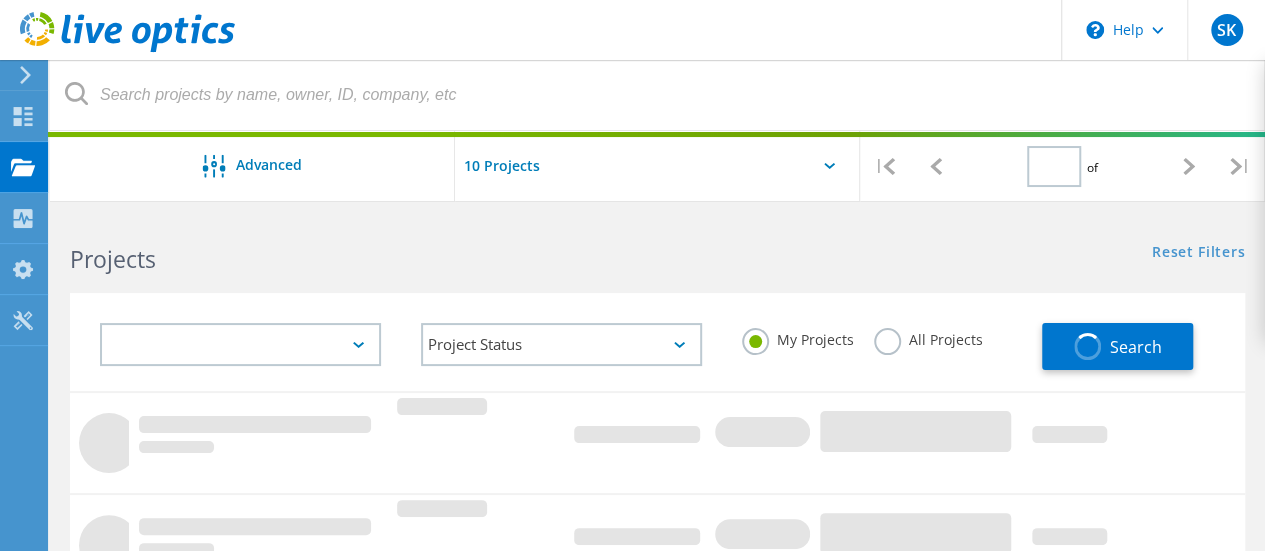 type on "1" 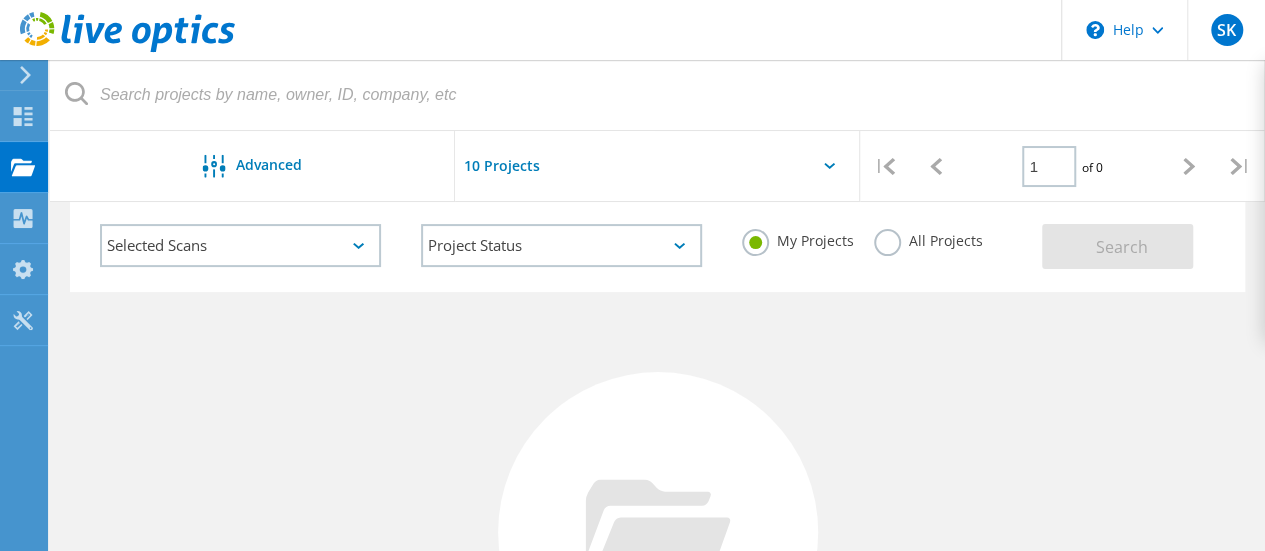 scroll, scrollTop: 100, scrollLeft: 0, axis: vertical 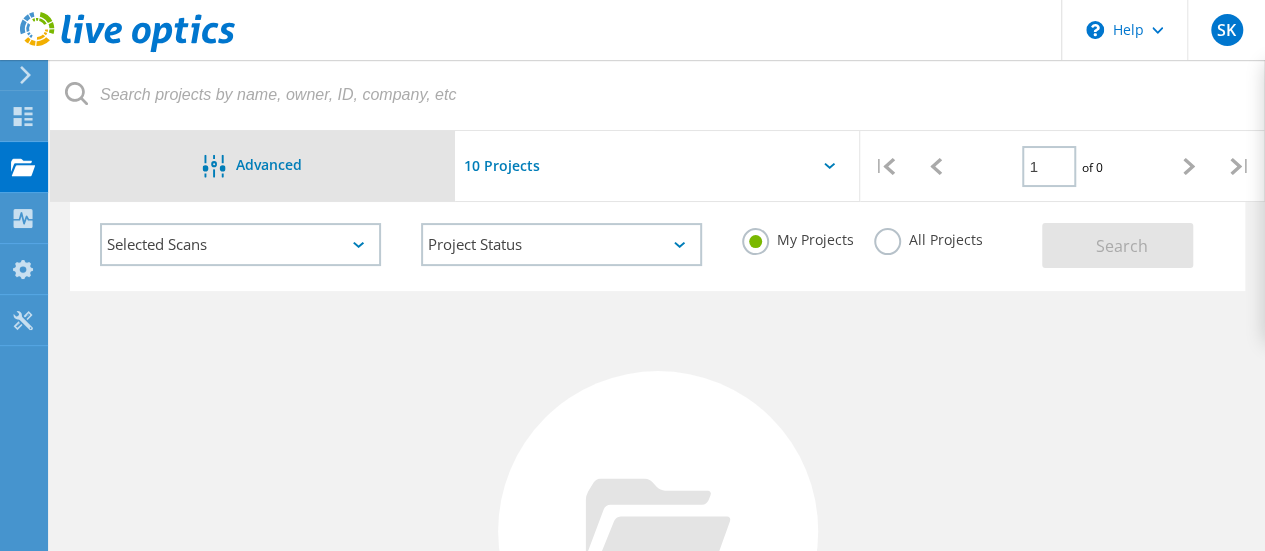 click on "Advanced" 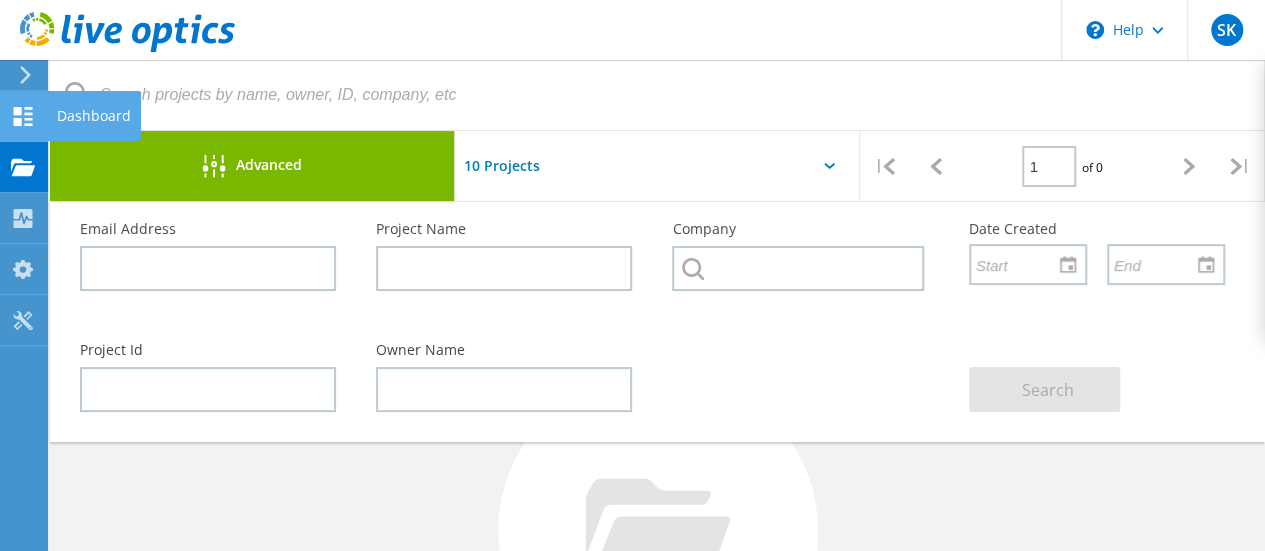 click on "Dashboard" at bounding box center (-66, 116) 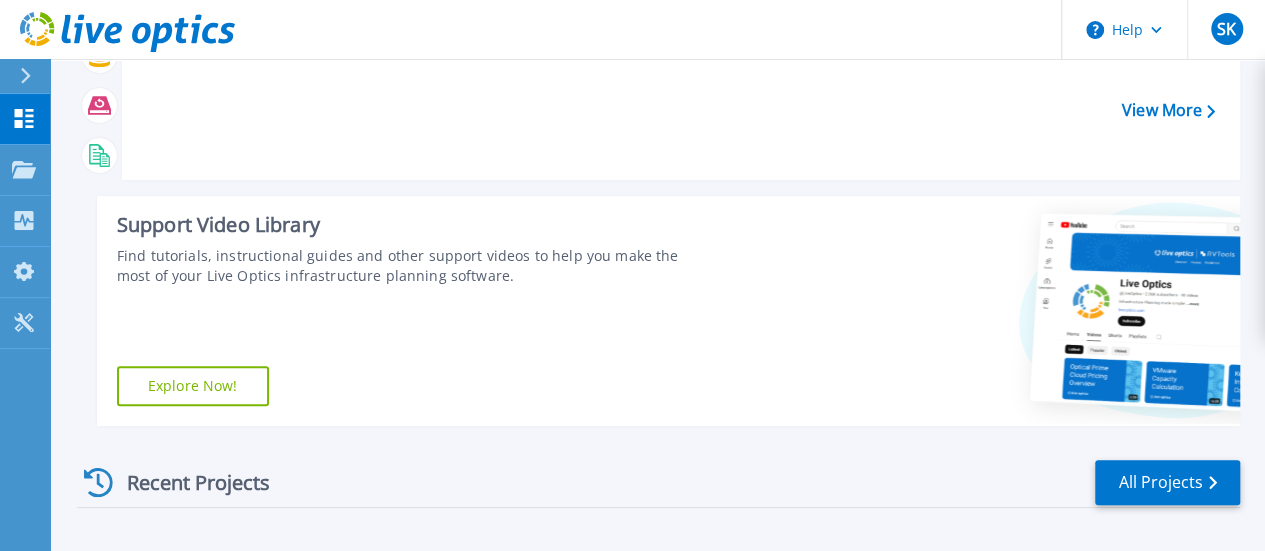 scroll, scrollTop: 300, scrollLeft: 0, axis: vertical 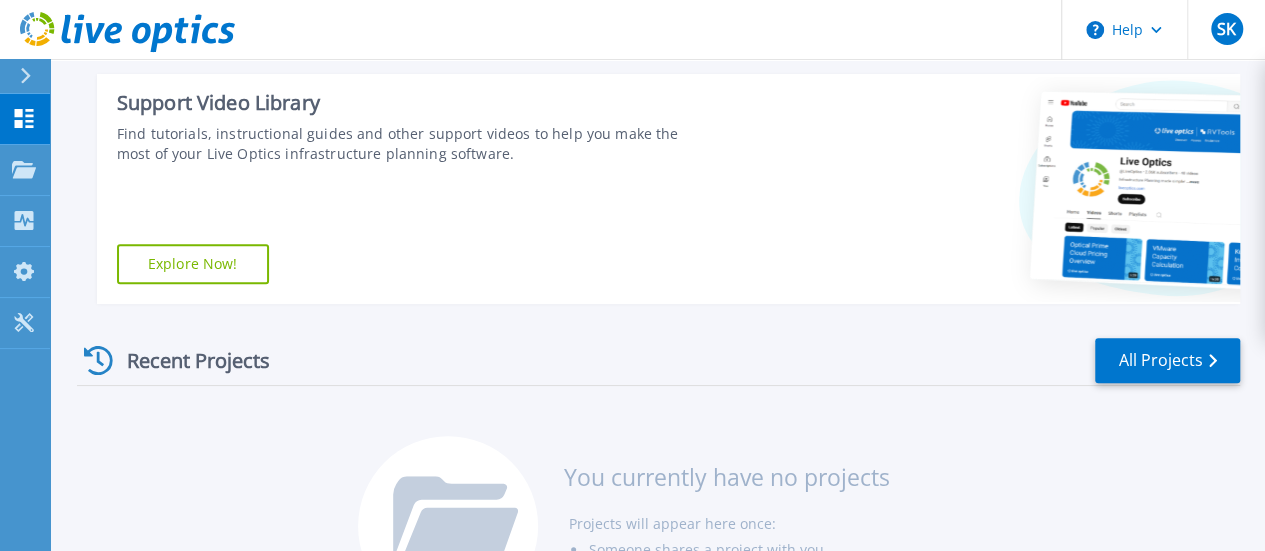 click 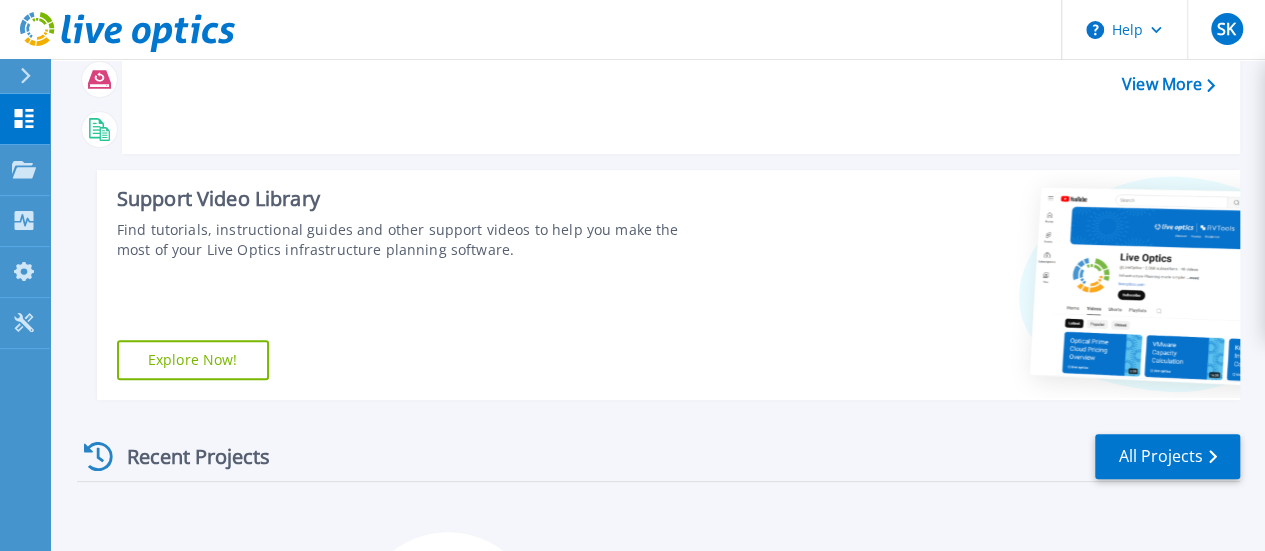 scroll, scrollTop: 100, scrollLeft: 0, axis: vertical 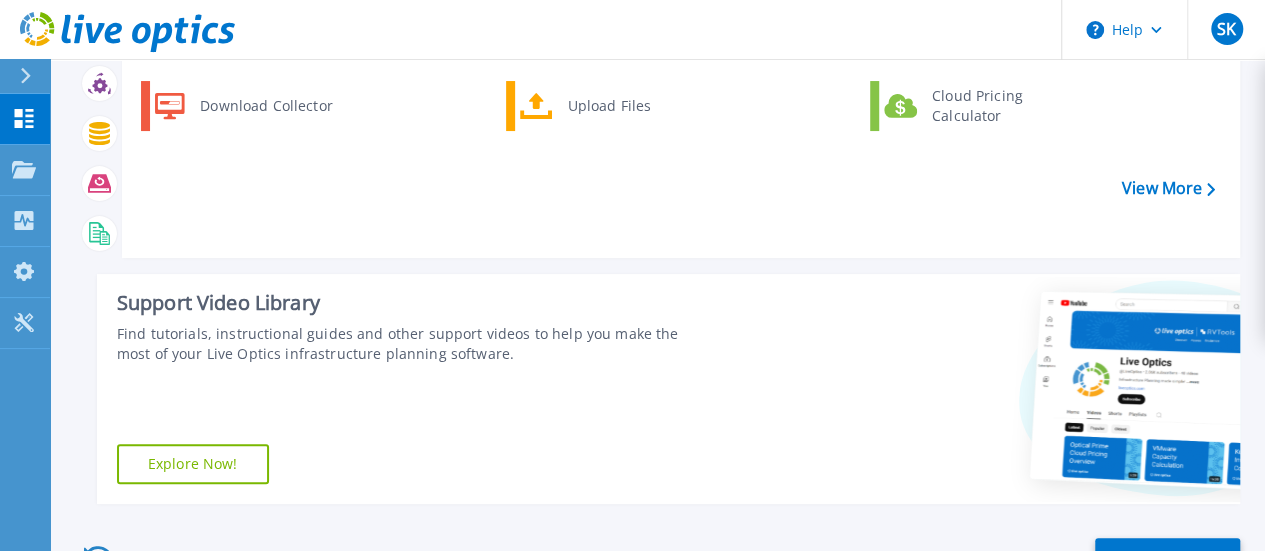 click on "Explore Now!" at bounding box center (193, 464) 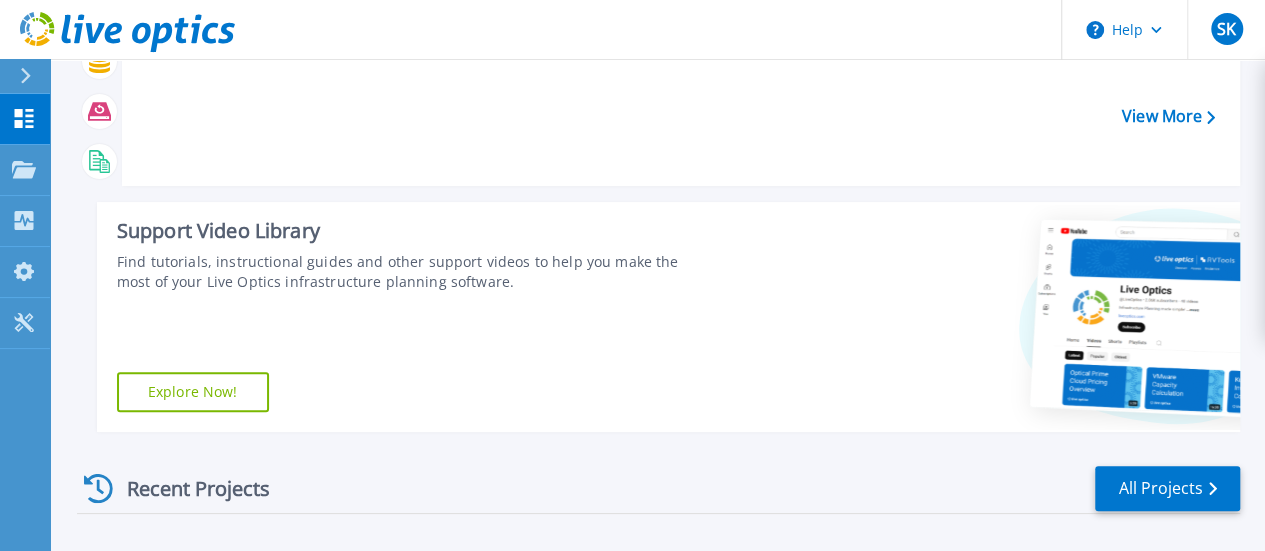 scroll, scrollTop: 300, scrollLeft: 0, axis: vertical 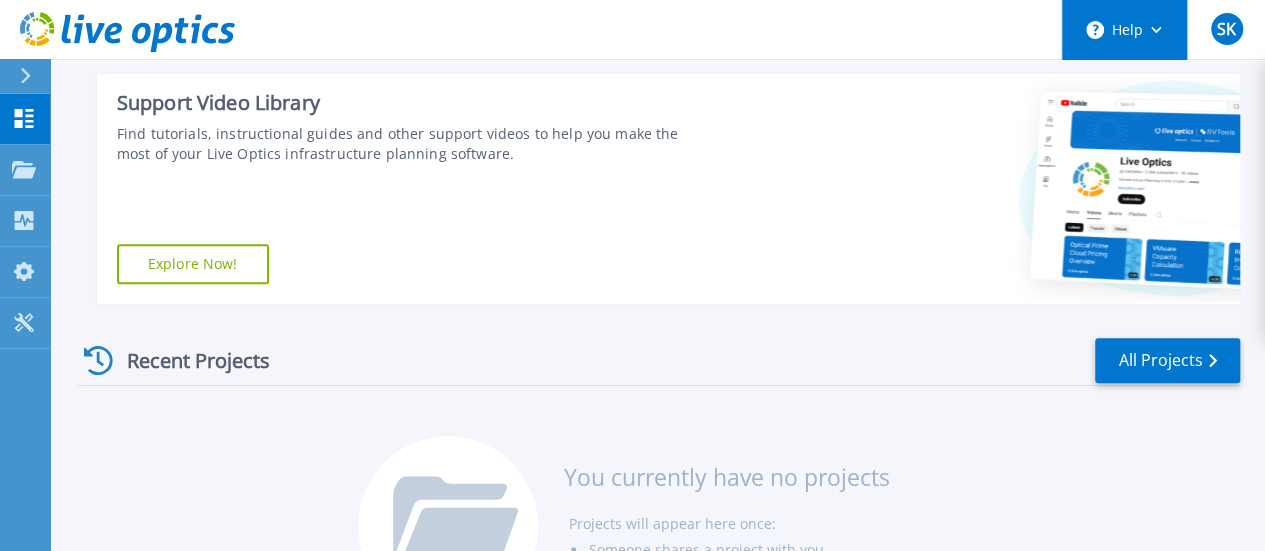click on "Help" at bounding box center (1124, 30) 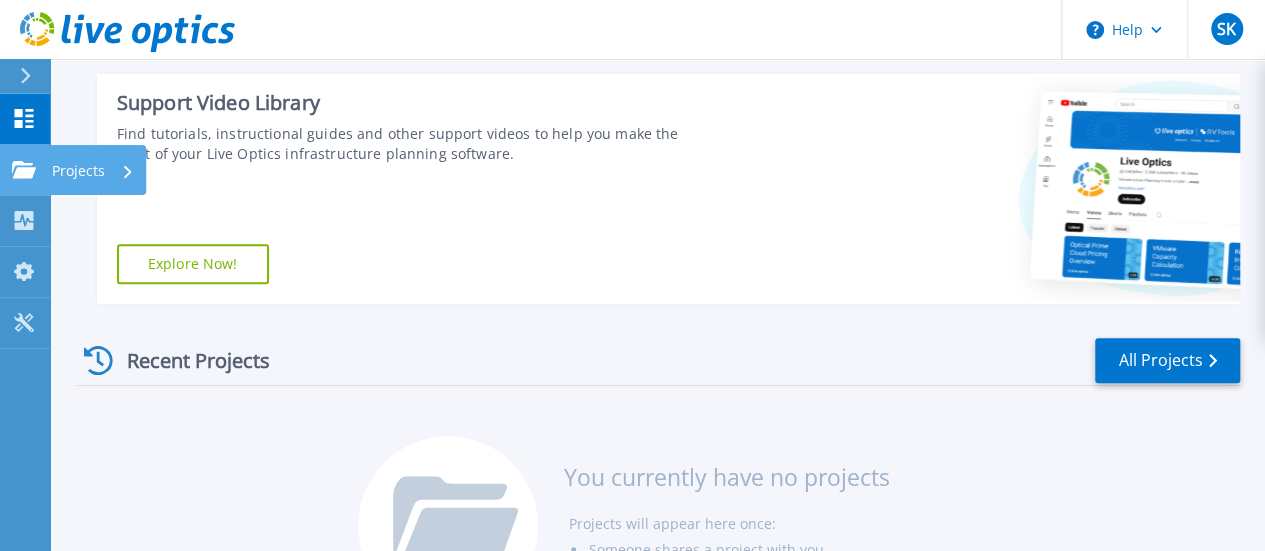 click on "Projects Projects" at bounding box center [25, 170] 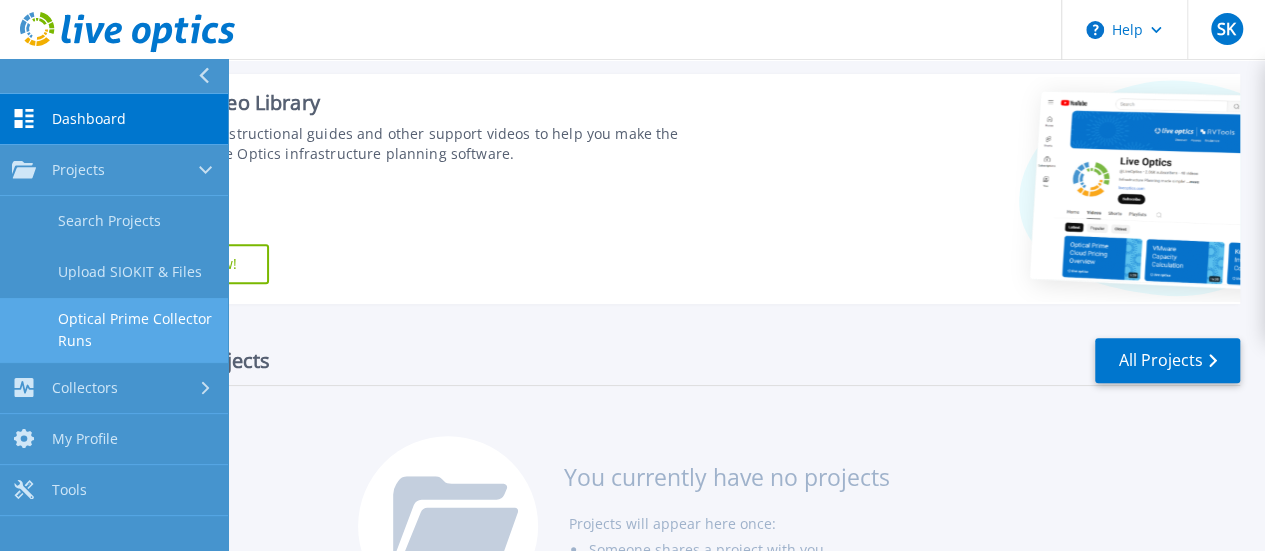 click on "Optical Prime Collector Runs" at bounding box center (114, 330) 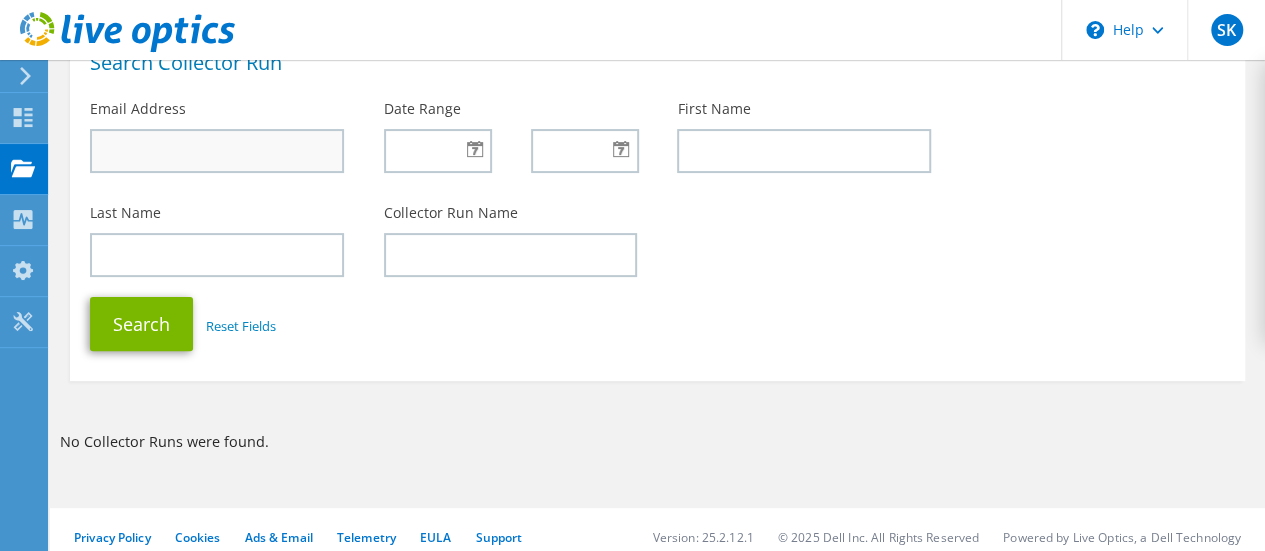 scroll, scrollTop: 155, scrollLeft: 0, axis: vertical 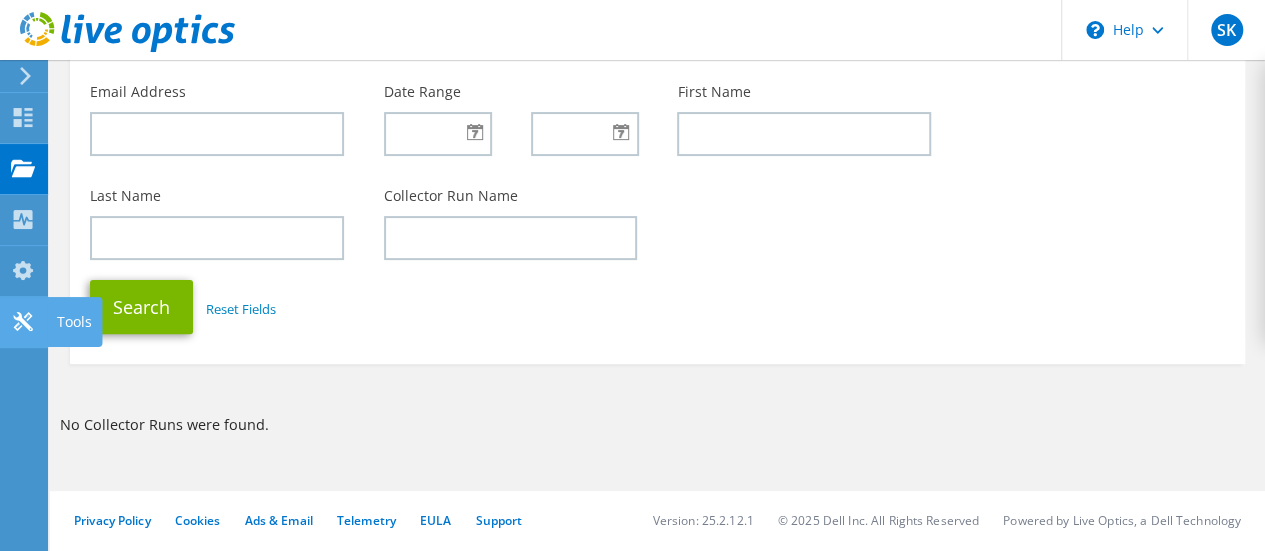 click on "Tools" at bounding box center [-66, 322] 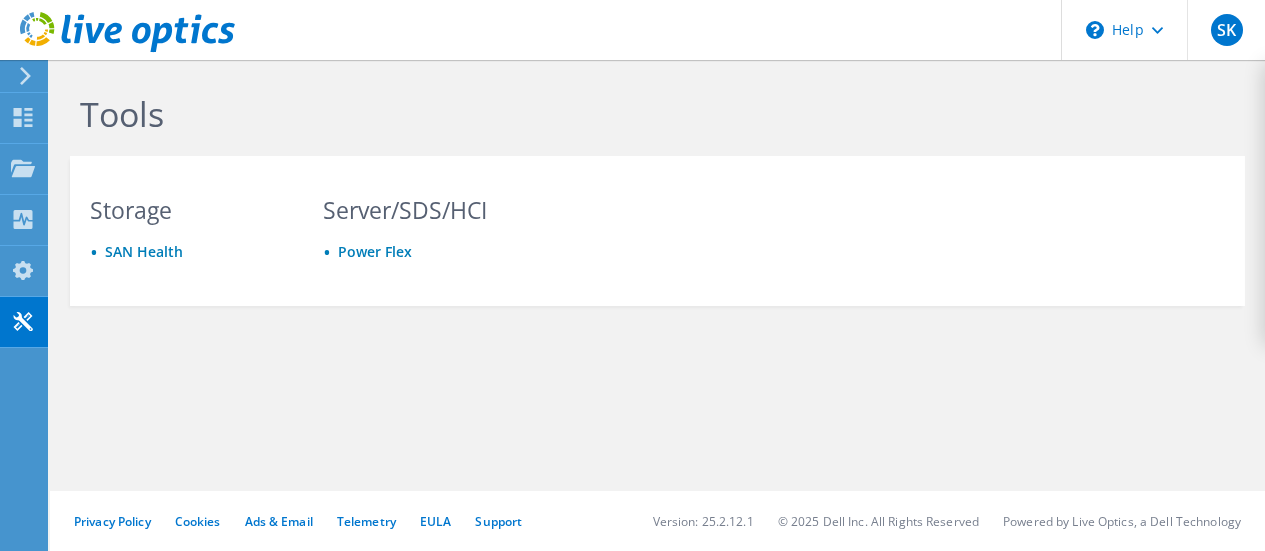 scroll, scrollTop: 0, scrollLeft: 0, axis: both 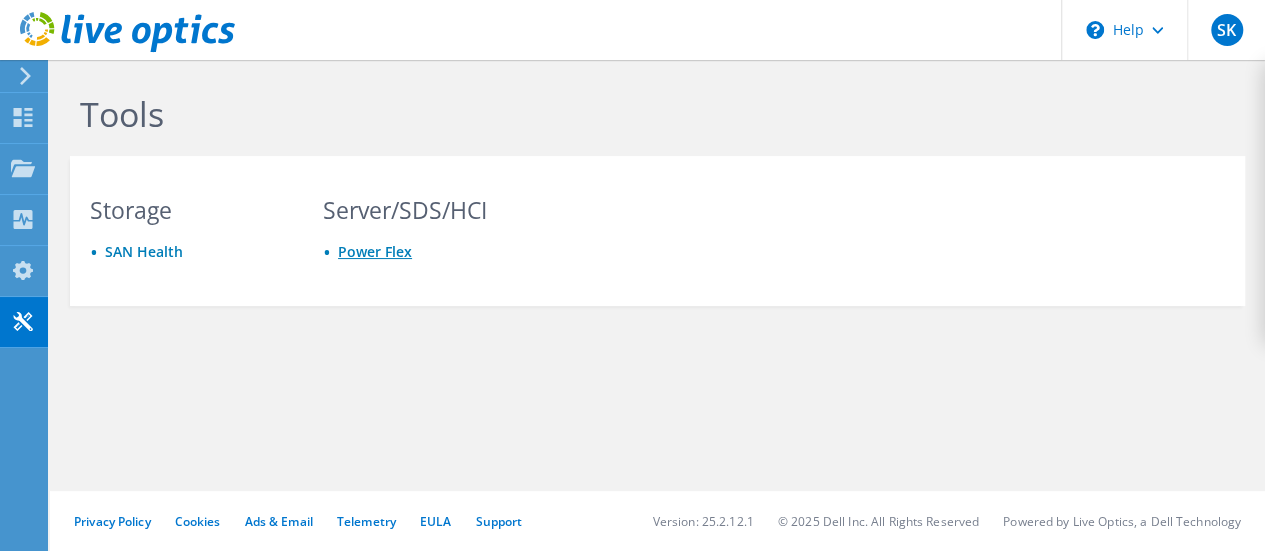 click on "Power Flex" at bounding box center (375, 251) 